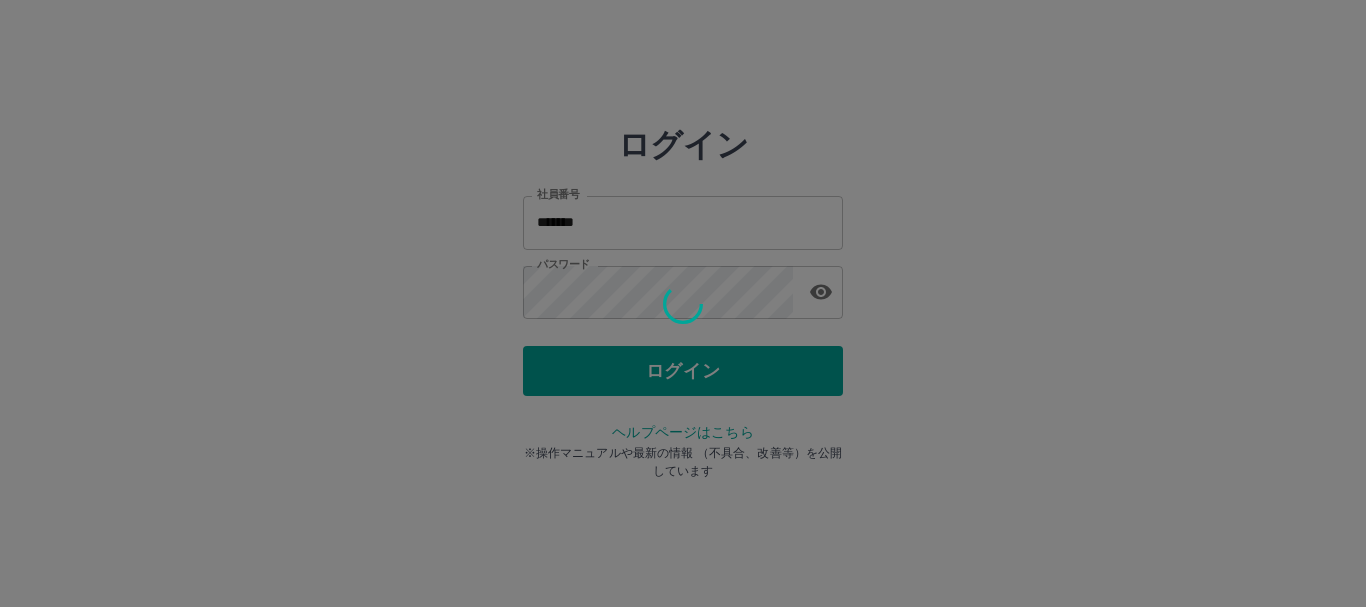 scroll, scrollTop: 0, scrollLeft: 0, axis: both 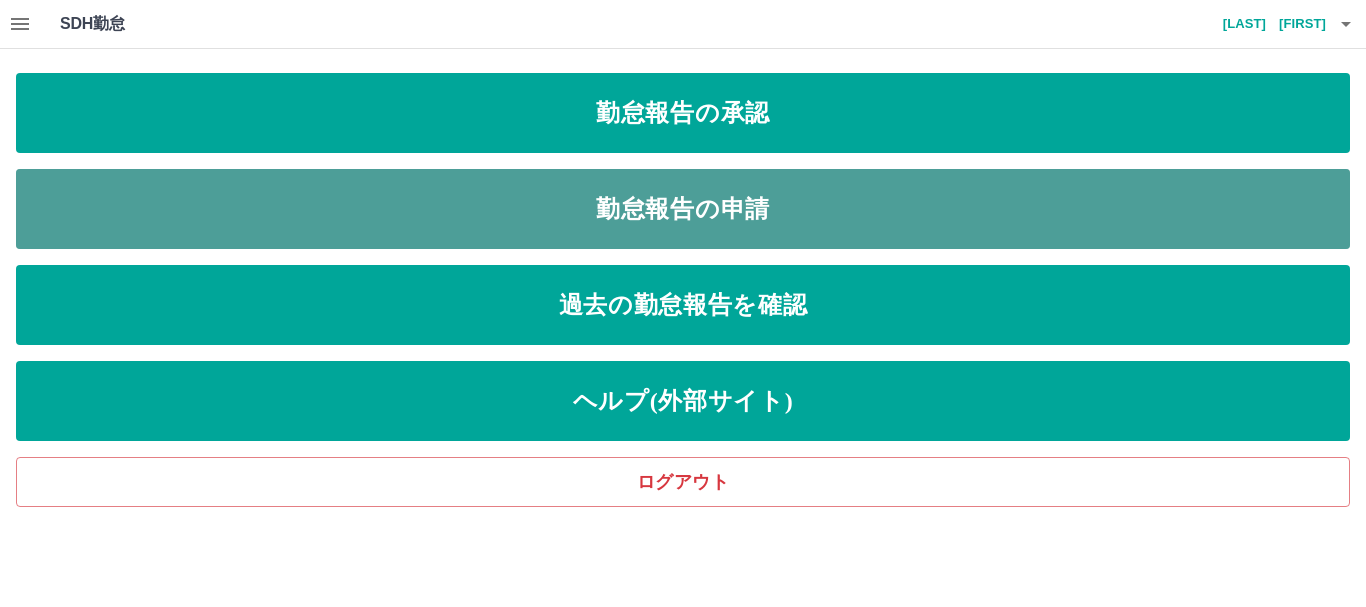 click on "勤怠報告の申請" at bounding box center [683, 209] 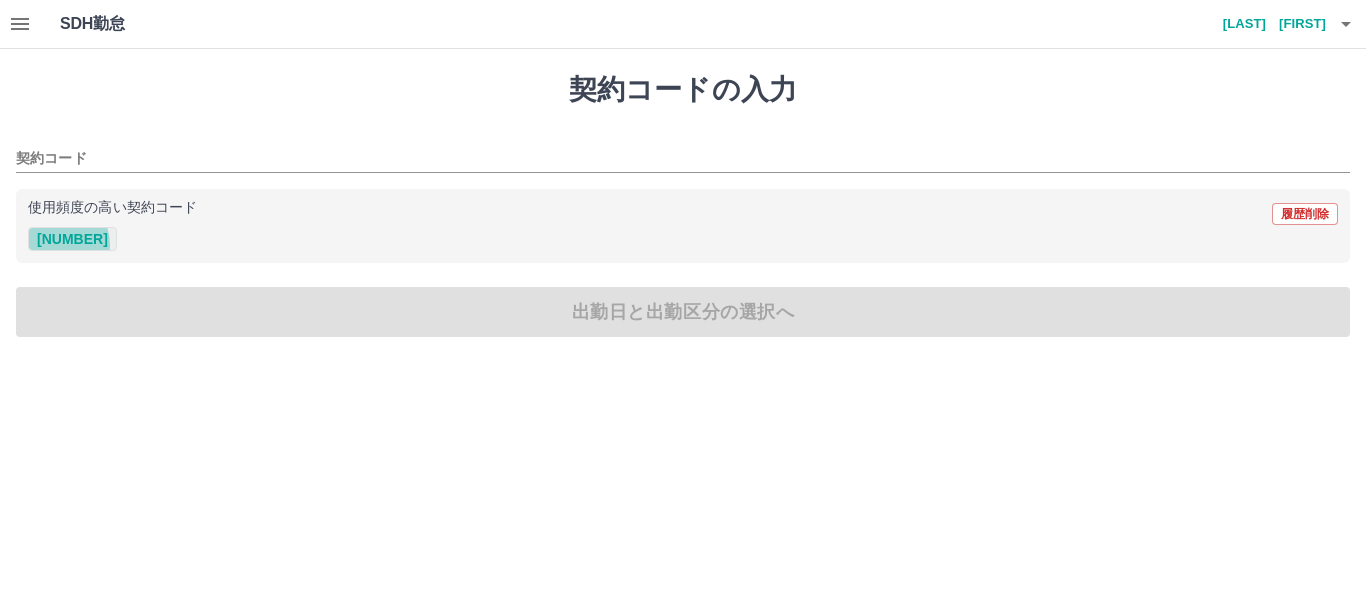 click on "41115077" at bounding box center (72, 239) 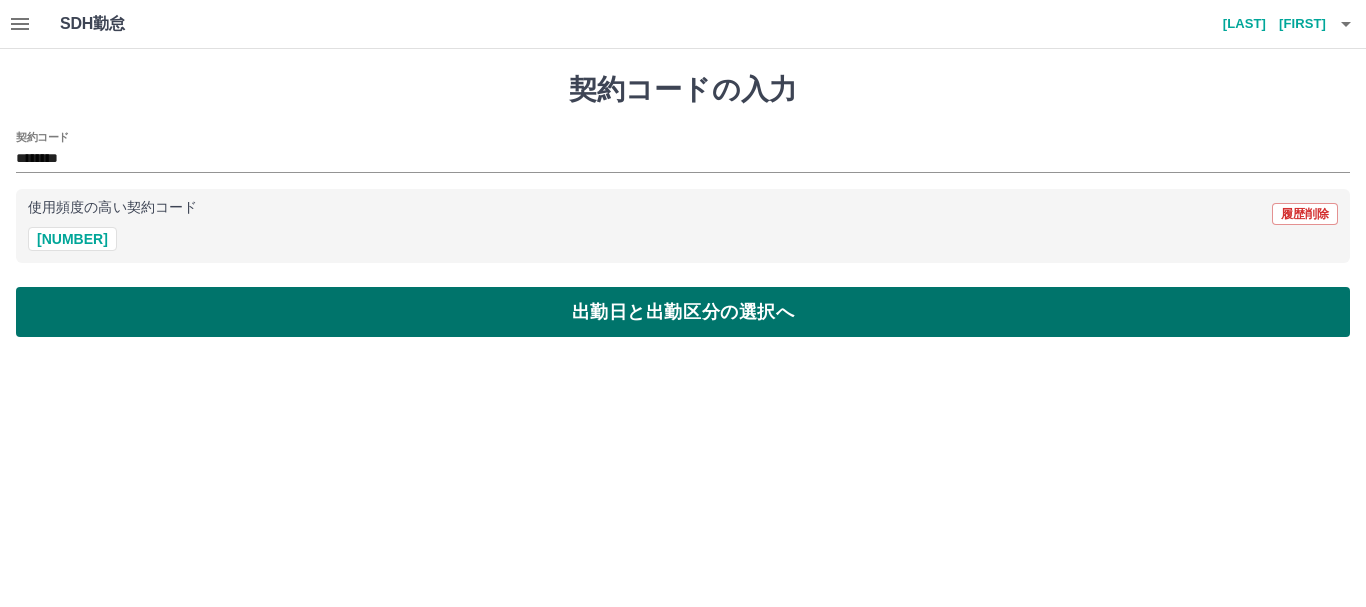 click on "出勤日と出勤区分の選択へ" at bounding box center [683, 312] 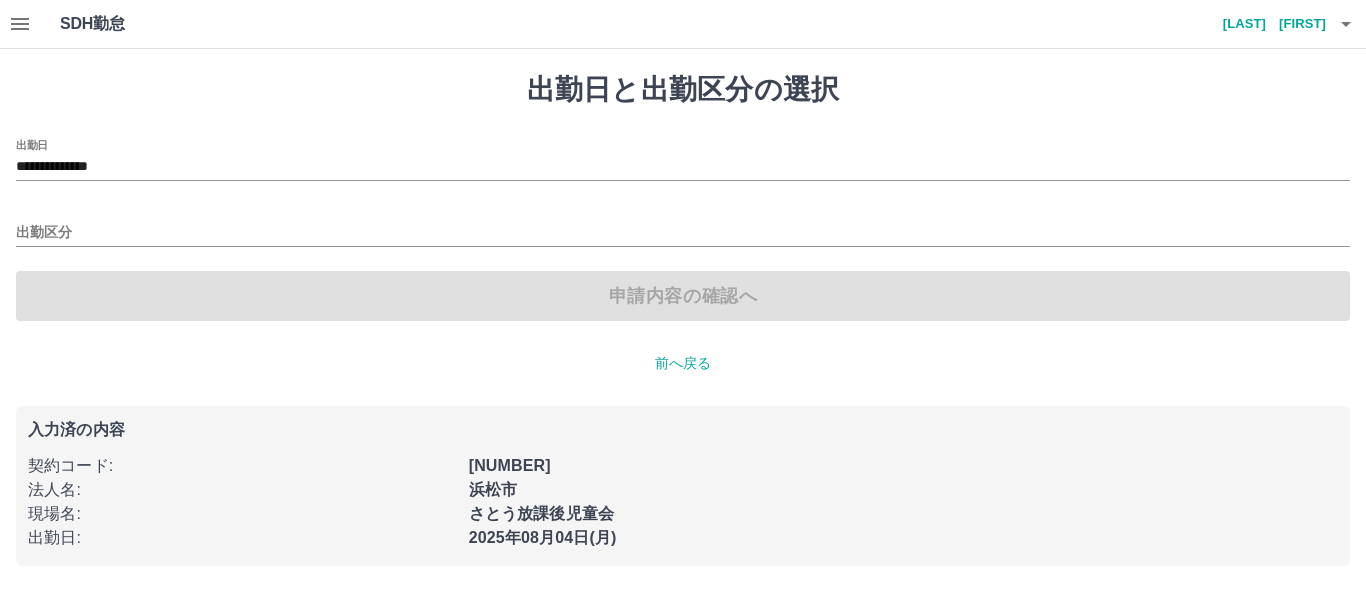 click on "出勤区分" at bounding box center (683, 226) 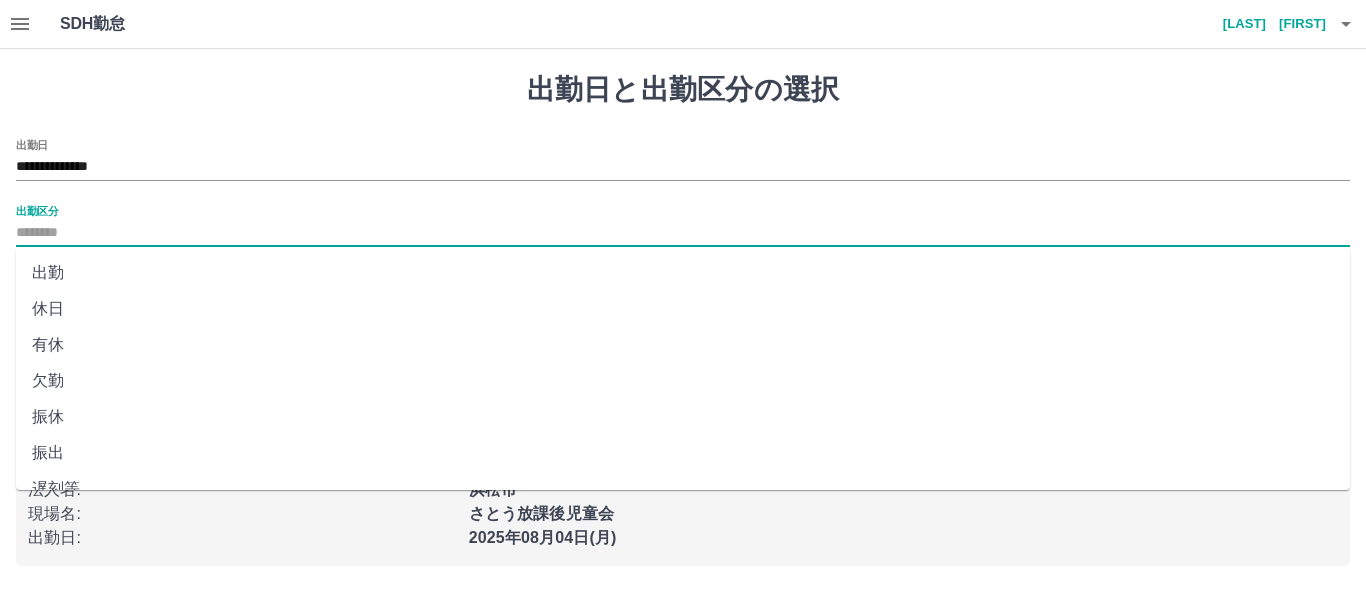 click on "出勤区分" at bounding box center [683, 233] 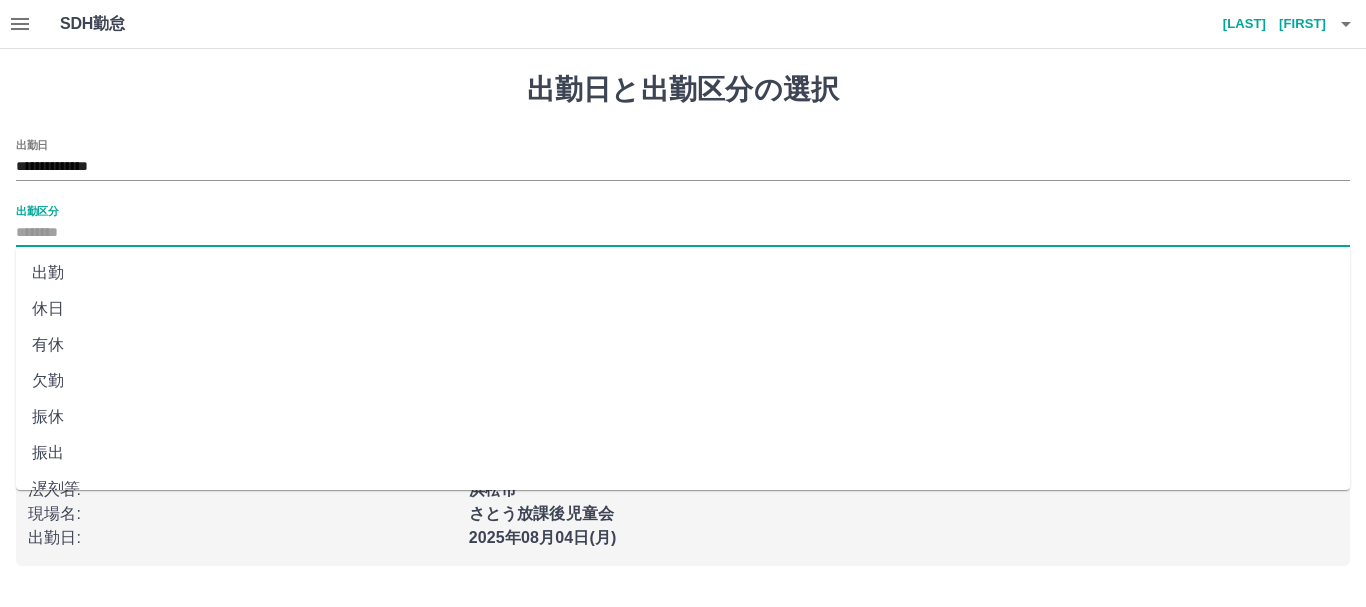 click on "出勤" at bounding box center [683, 273] 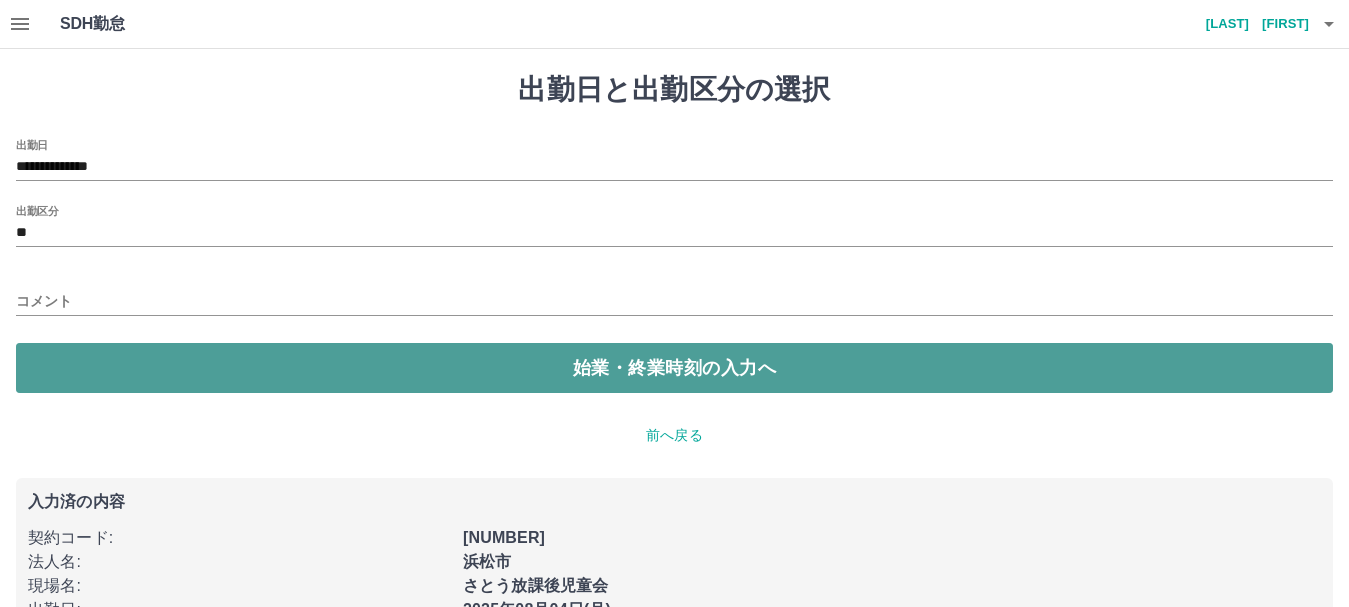 click on "始業・終業時刻の入力へ" at bounding box center [674, 368] 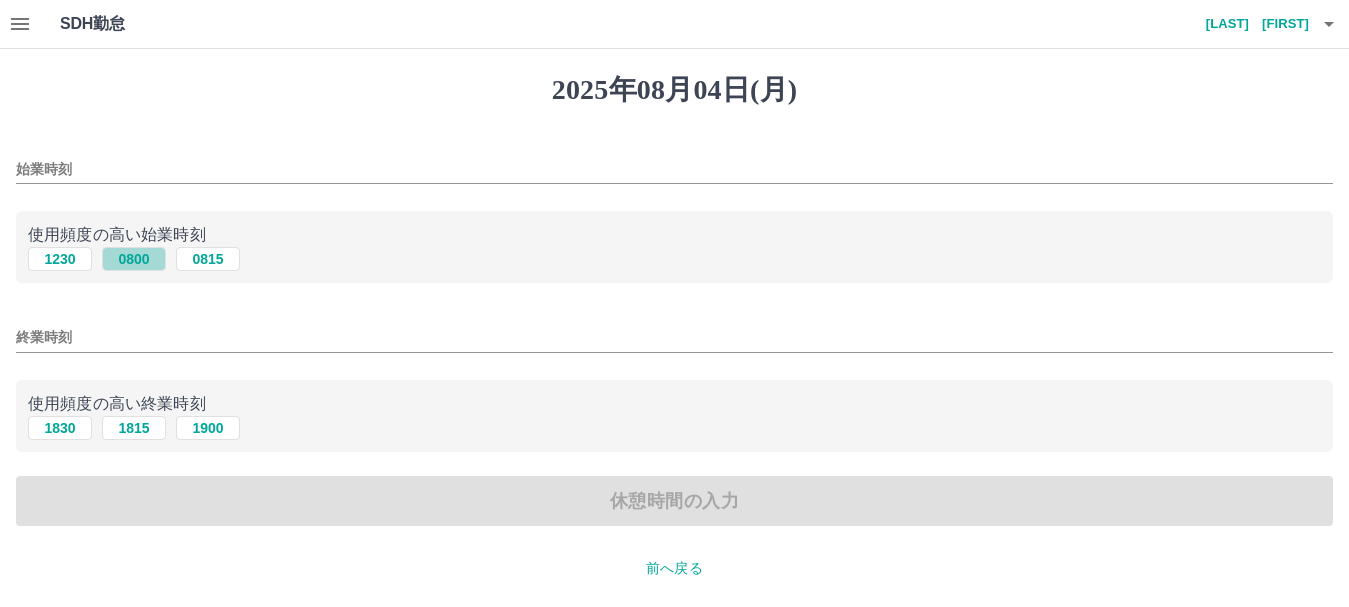 click on "0800" at bounding box center (134, 259) 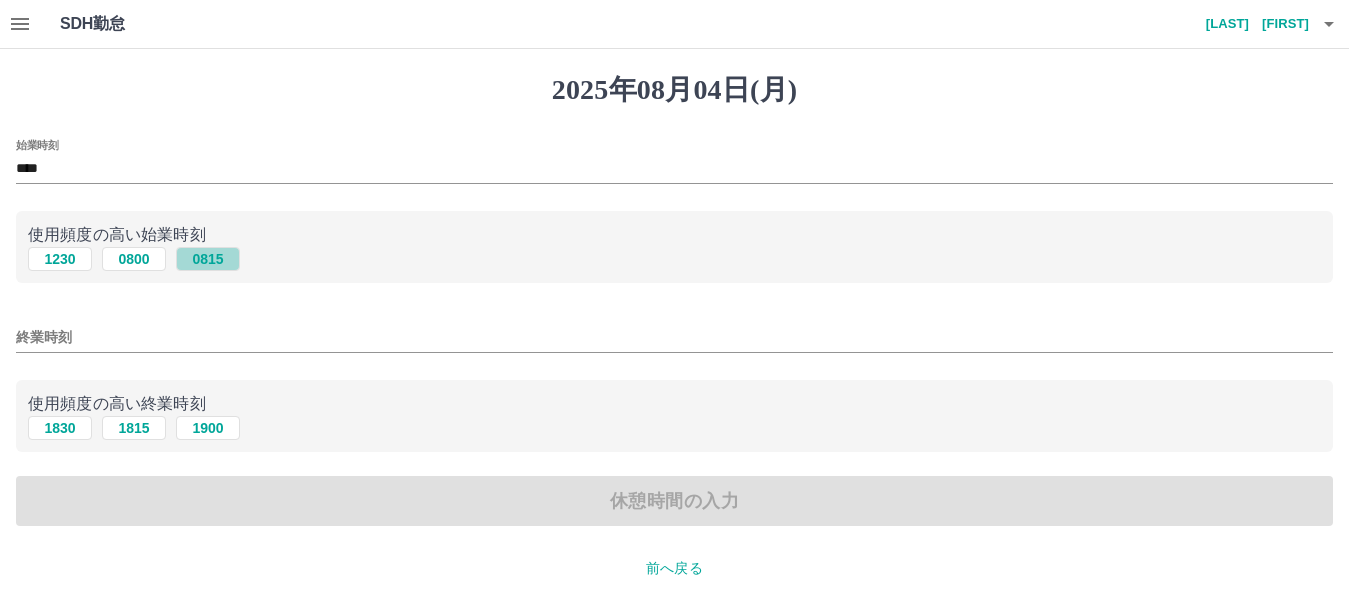 click on "0815" at bounding box center (208, 259) 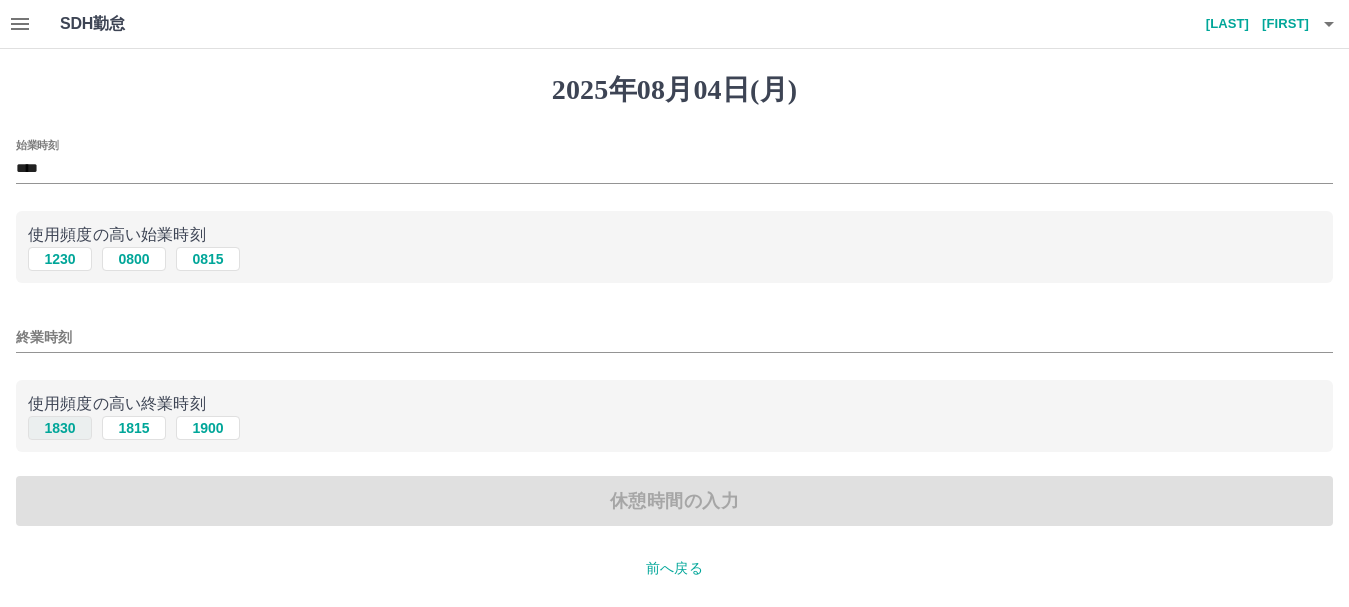 click on "1830" at bounding box center (60, 428) 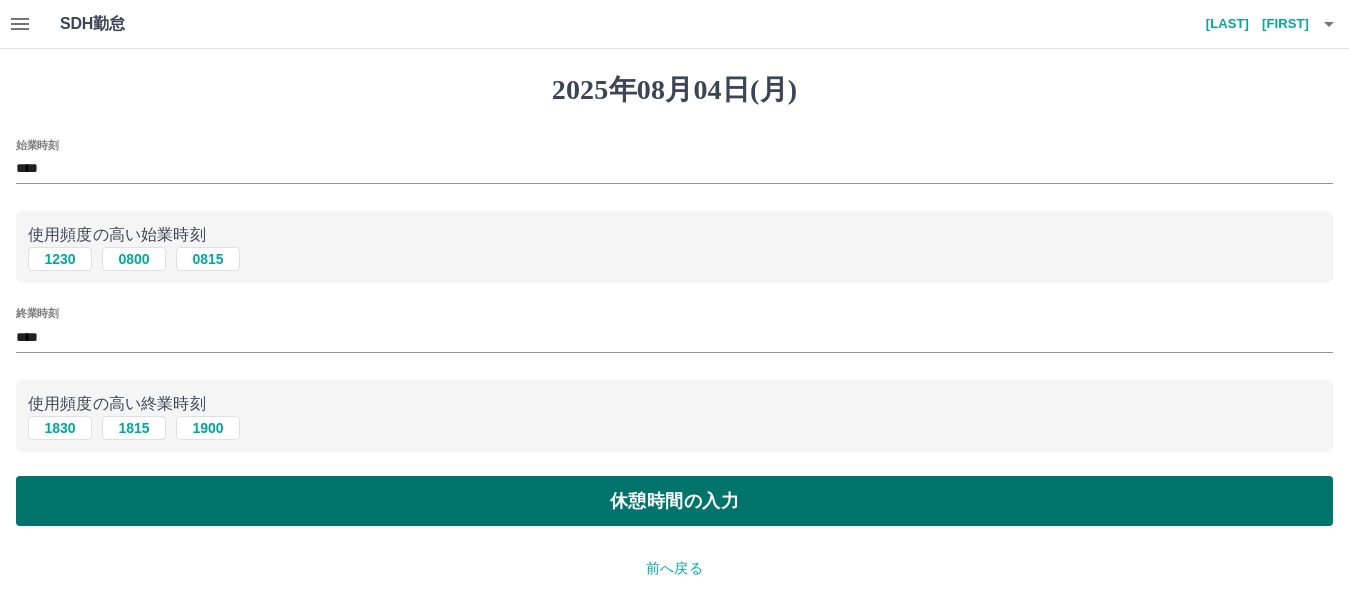 click on "休憩時間の入力" at bounding box center (674, 501) 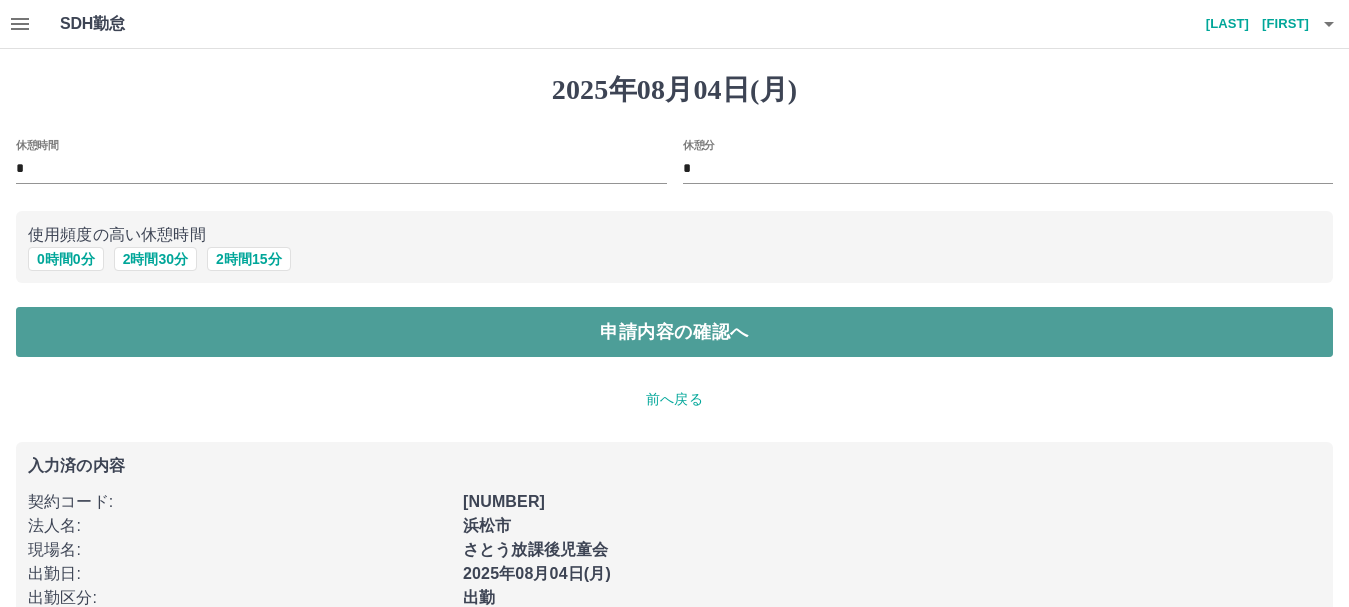 click on "申請内容の確認へ" at bounding box center [674, 332] 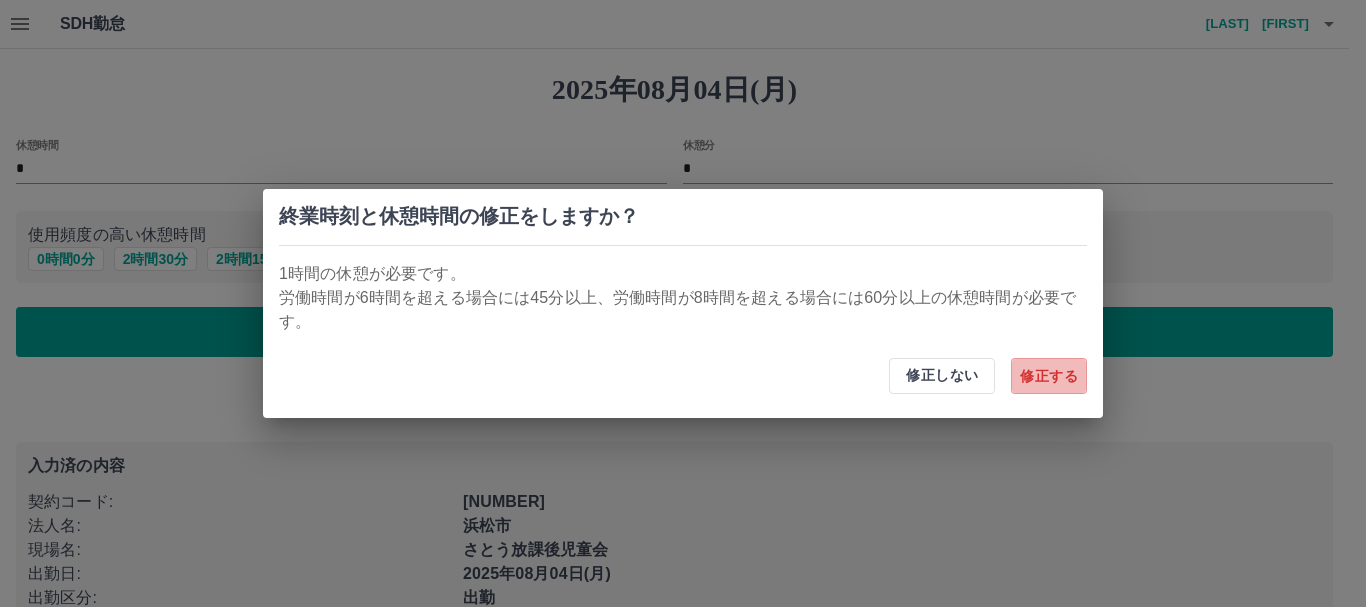 click on "修正する" at bounding box center [1049, 376] 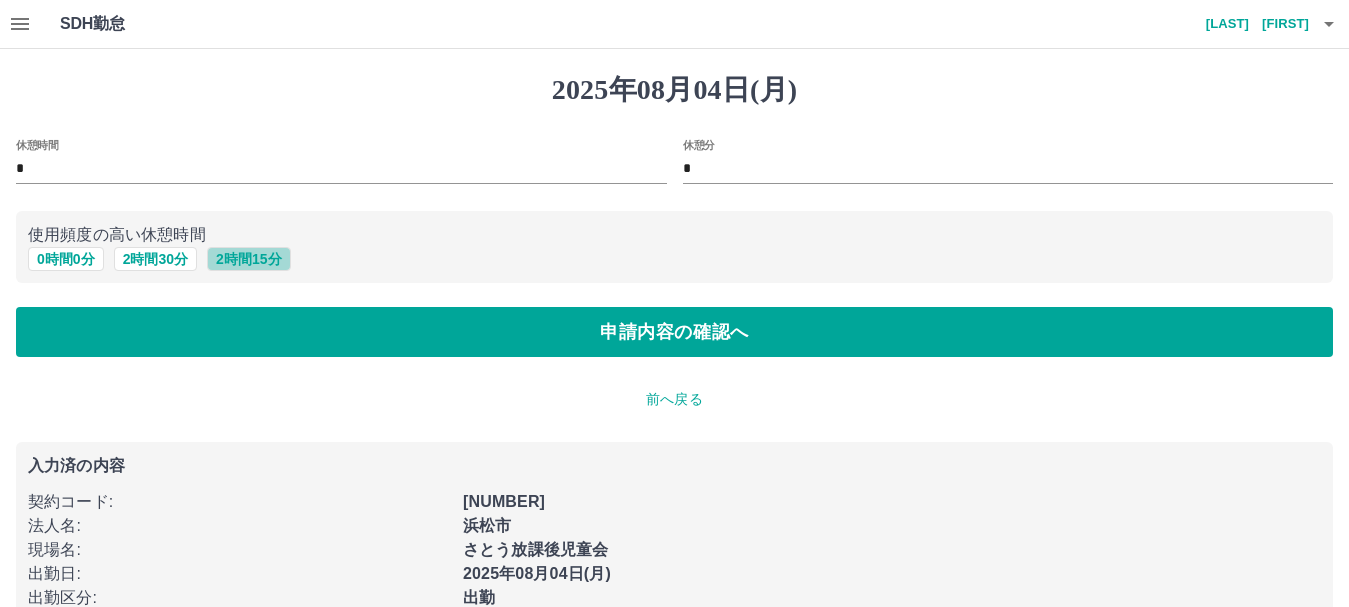 click on "2 時間 15 分" at bounding box center [248, 259] 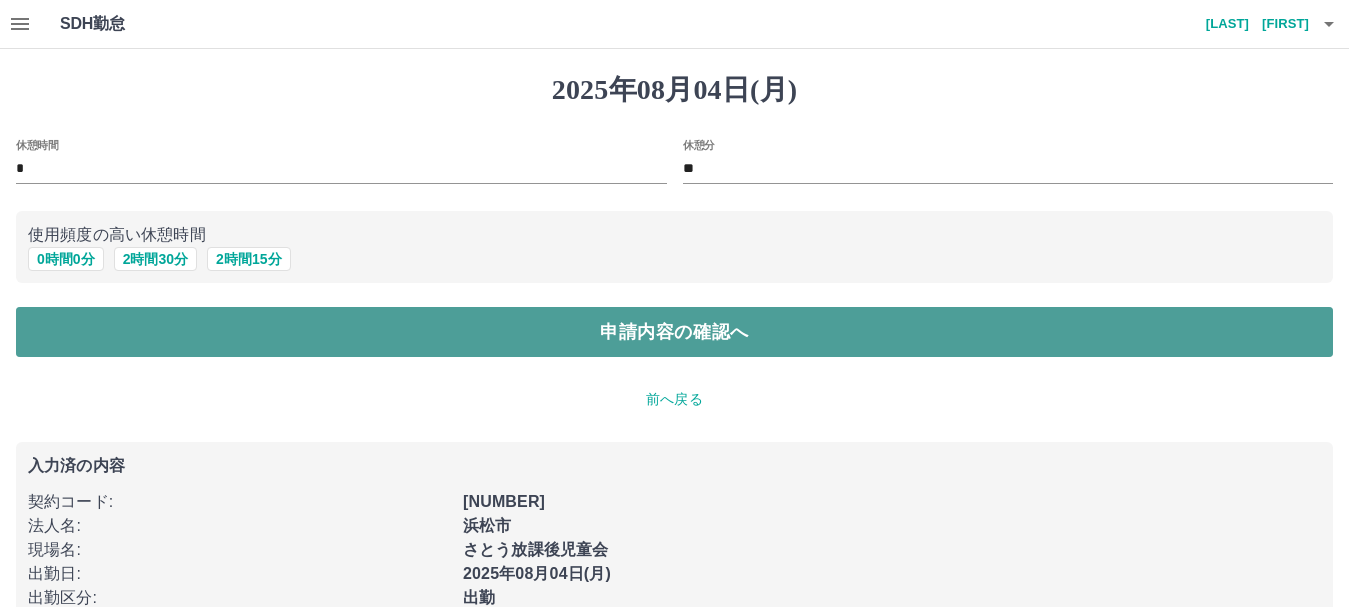 click on "申請内容の確認へ" at bounding box center (674, 332) 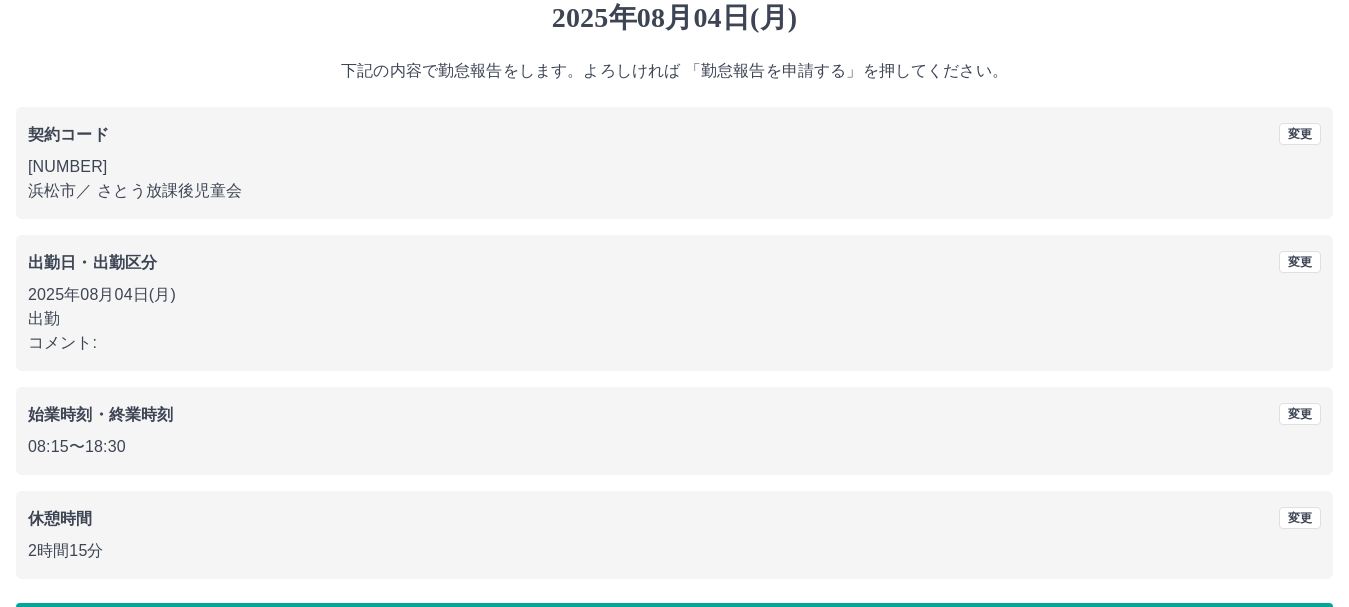 scroll, scrollTop: 142, scrollLeft: 0, axis: vertical 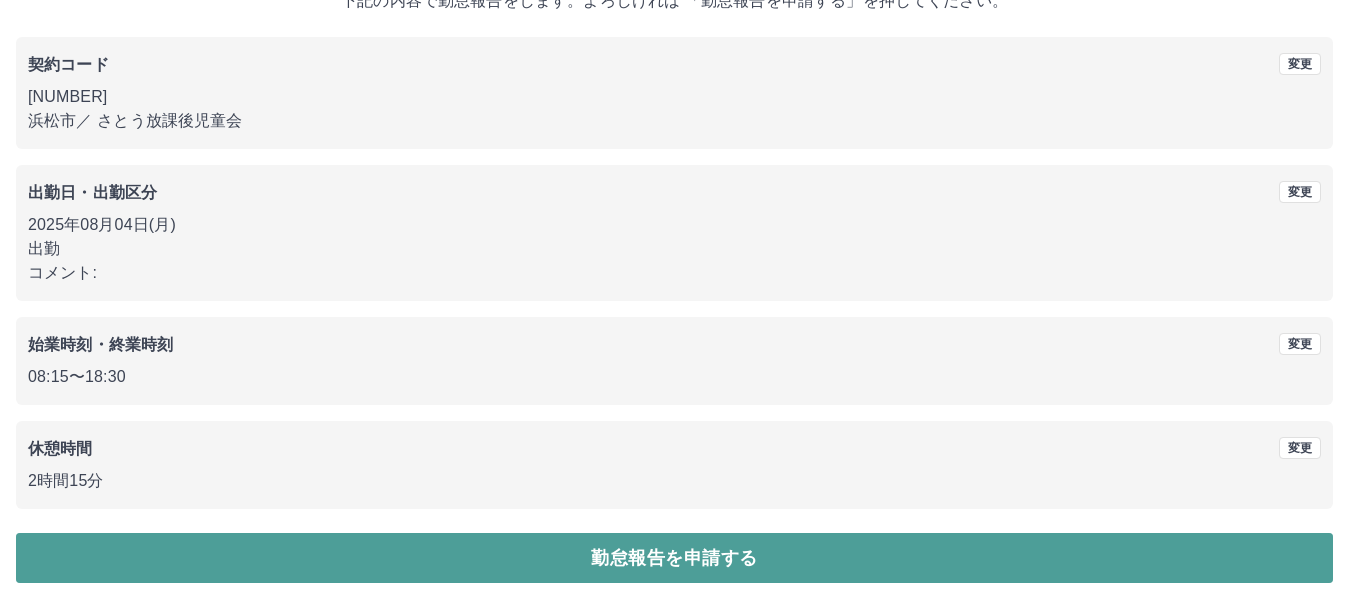 click on "勤怠報告を申請する" at bounding box center [674, 558] 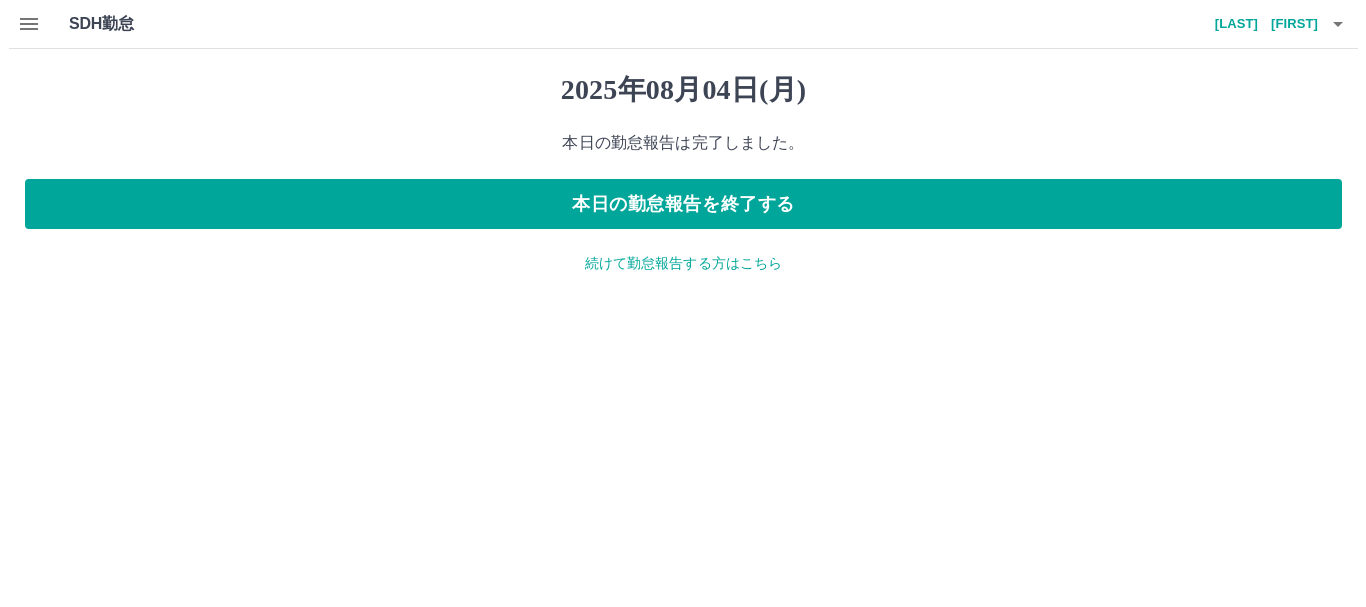 scroll, scrollTop: 0, scrollLeft: 0, axis: both 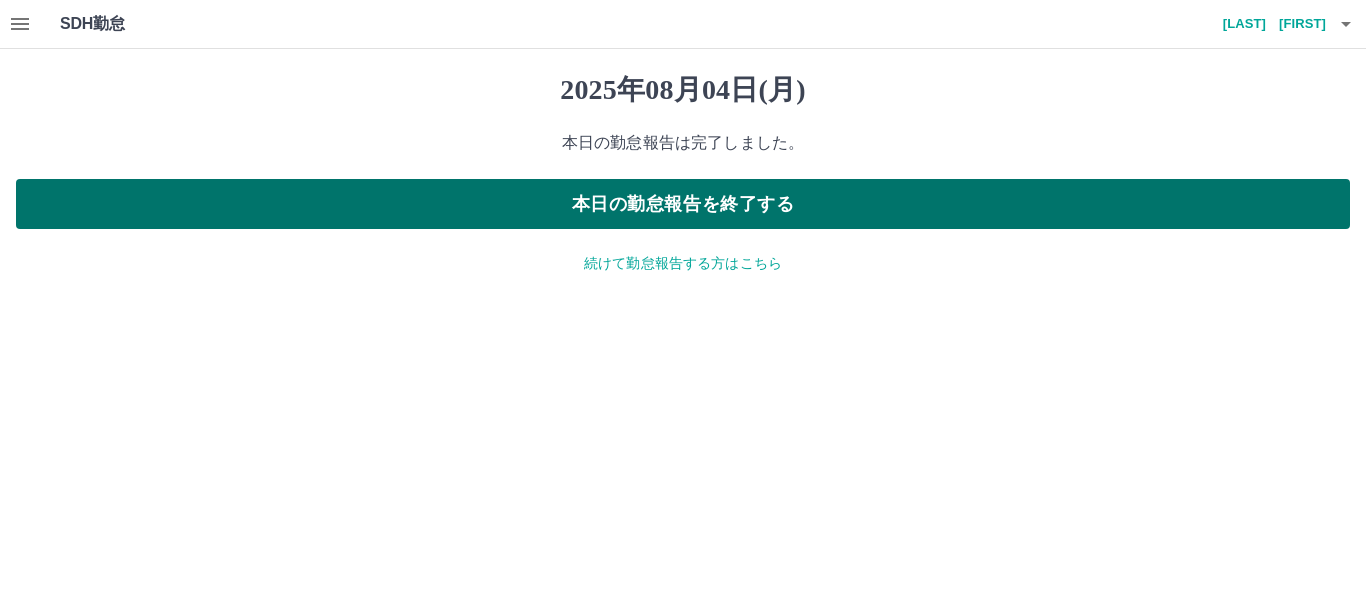 click on "本日の勤怠報告を終了する" at bounding box center [683, 204] 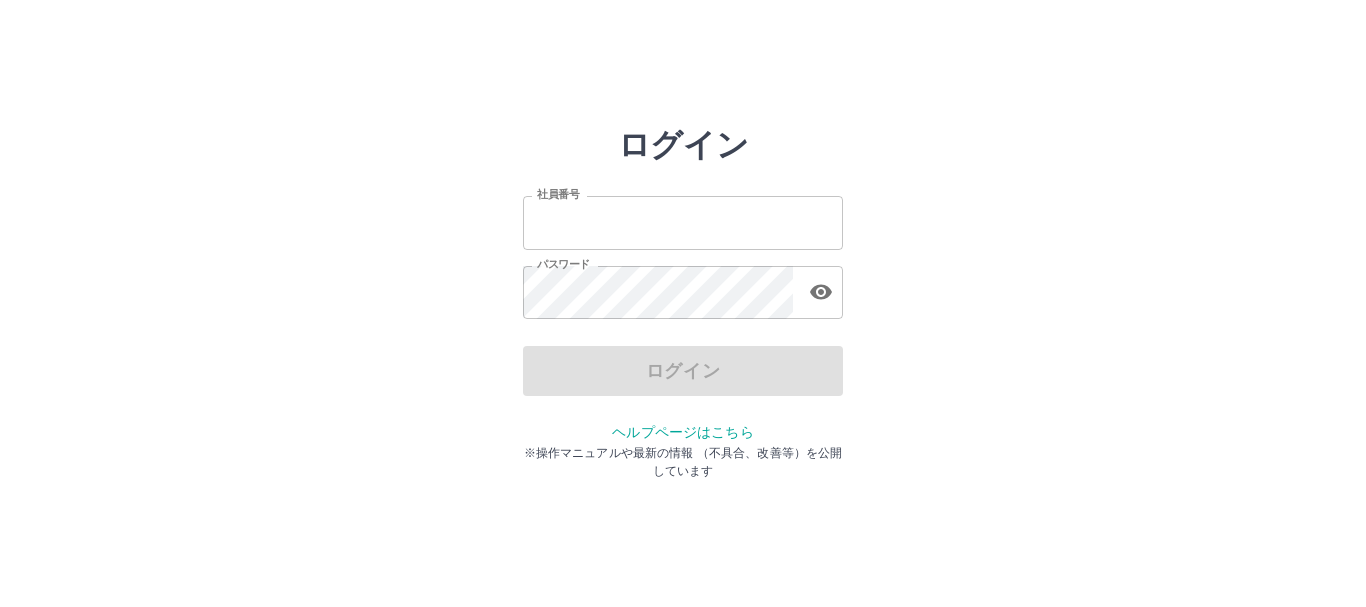 scroll, scrollTop: 0, scrollLeft: 0, axis: both 